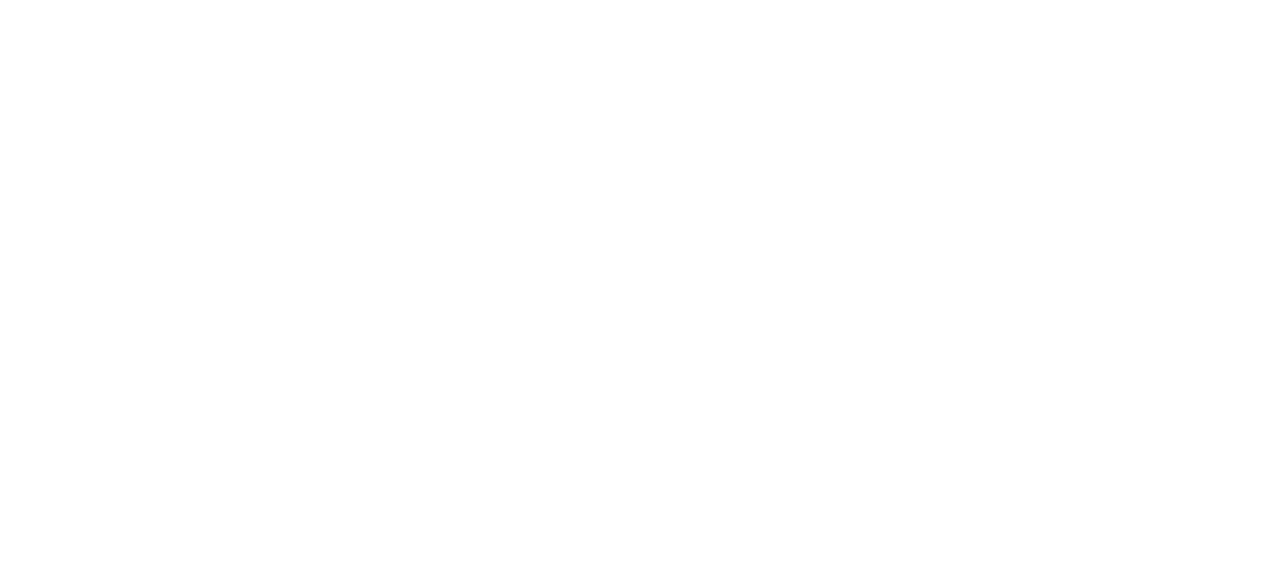 scroll, scrollTop: 0, scrollLeft: 0, axis: both 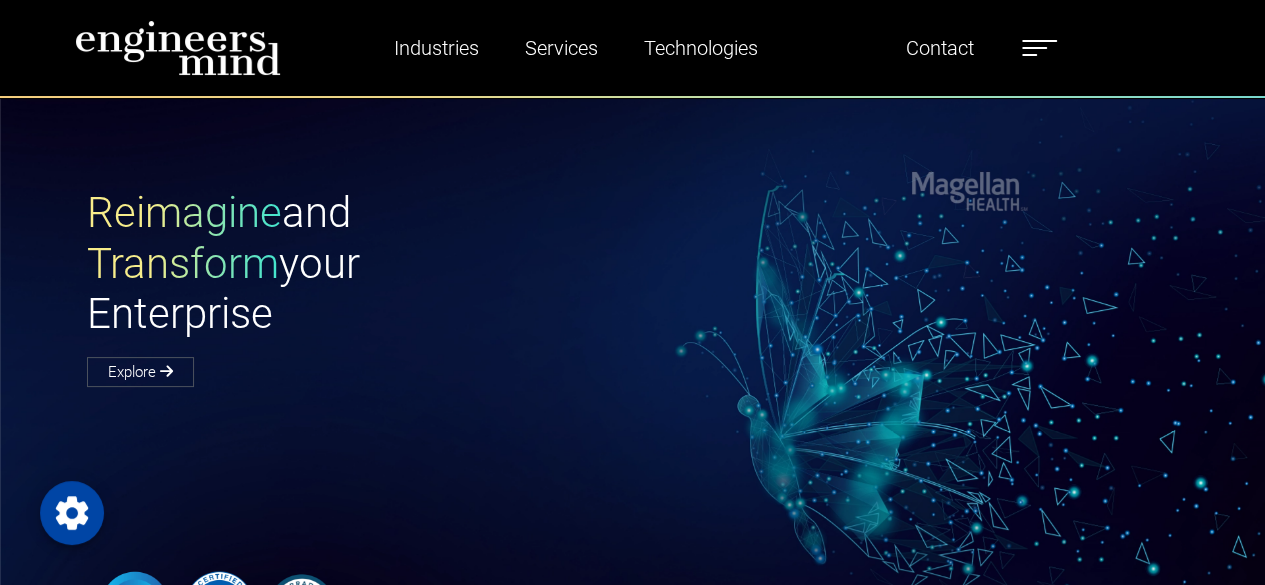 click at bounding box center (1039, 48) 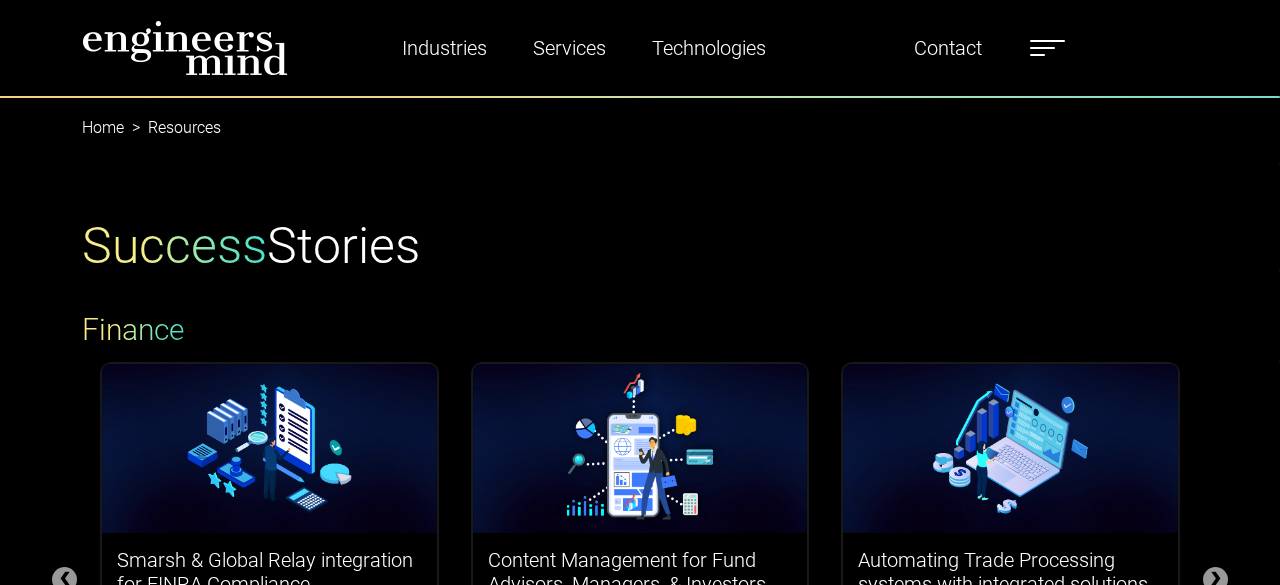 click on "Success  Stories Finance ❮ ❯ Smarsh & Global Relay integration for FINRA Compliance Accelerating FINRA Compliance Implementation by leveraging advanced methodologies to achieve seamless FINRA compliance within 45 days, ensuring adherence to regulatory standards and operational efficiency.  Content Management for Fund Advisors, Managers, & Investors Developing a Comprehensive Financial Services Portal by utilizing integrated platforms to revolutionize financial management experiences for investors, advisors, and asset managers.   Automating Trade Processing systems with integrated solutions Automating Trade Systems in Financial Services: Implementing integrated solutions to enhance efficiency, accuracy, and compliance in trade processing operations. AI-Financial Services Case: Integrations, Data, Agentic Workflows Building an AI-Powered Chatbot Solution by leveraging advanced AI technology to enhance customer interactions, improve efficiency, and deliver seamless user experiences. Healthcare ❮ ❯" at bounding box center (640, 1006) 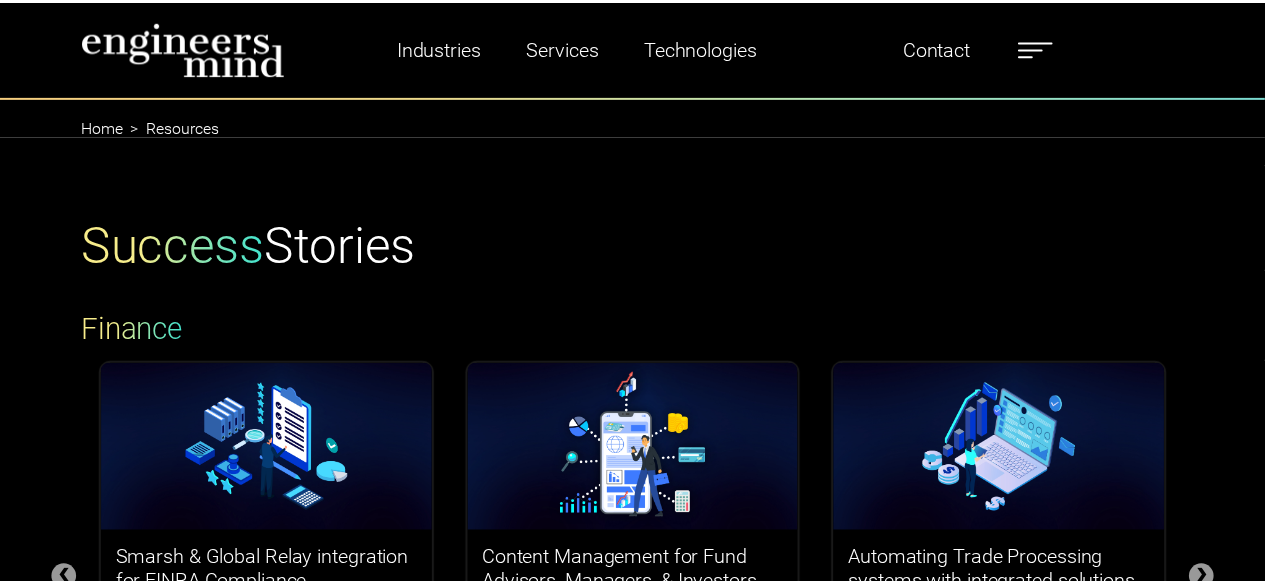 scroll, scrollTop: 0, scrollLeft: 0, axis: both 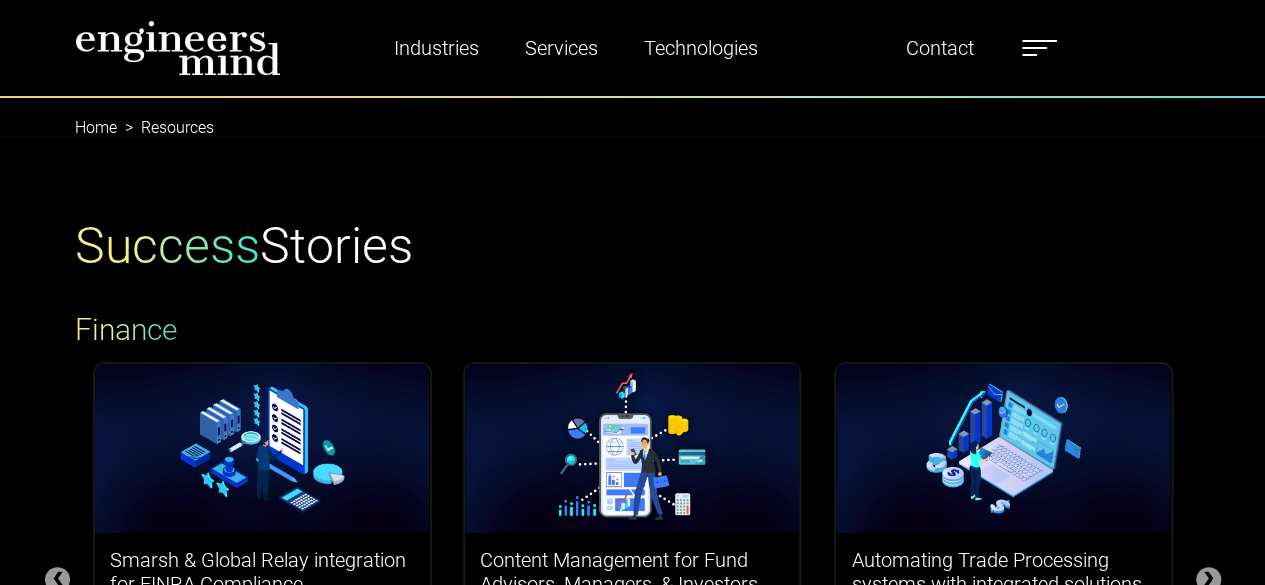 type on "*********" 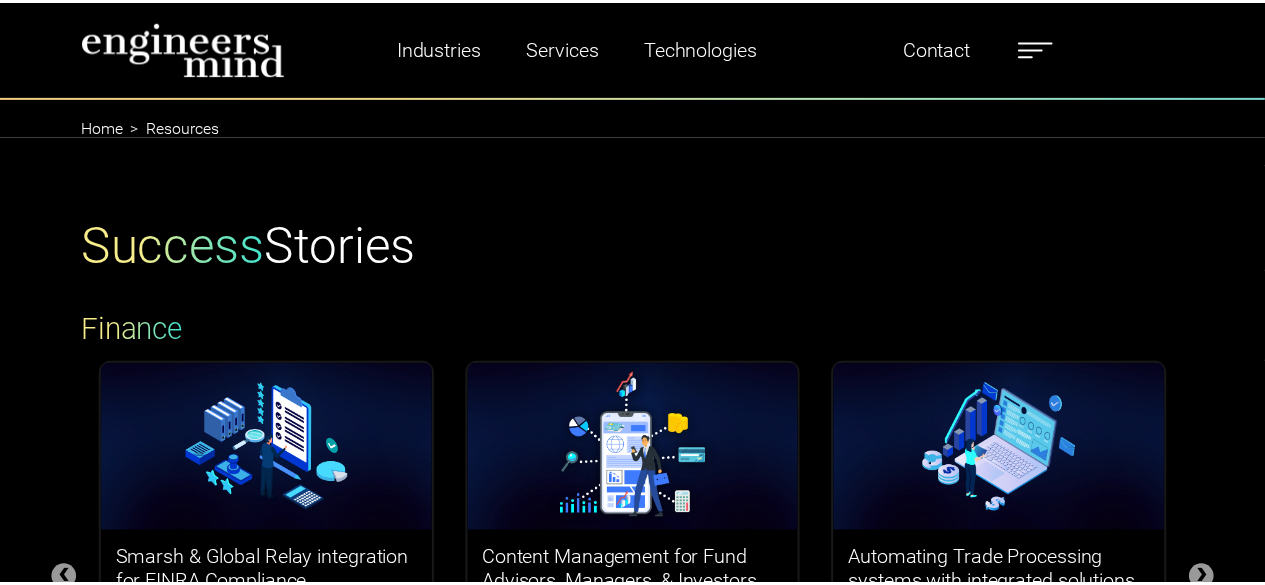 scroll, scrollTop: 0, scrollLeft: 0, axis: both 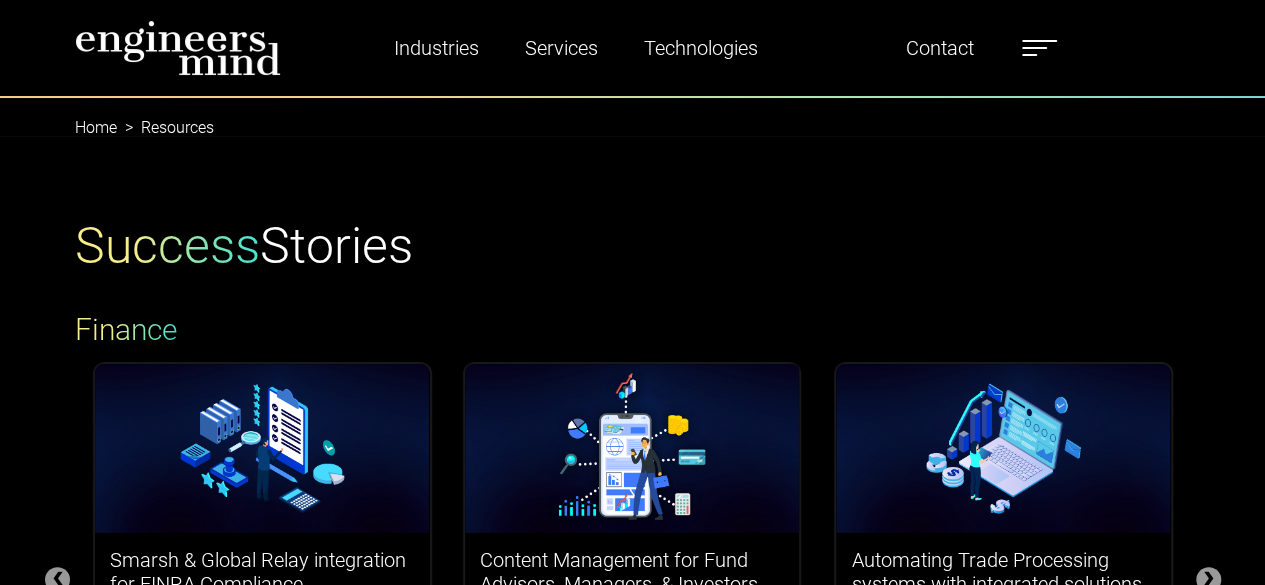 click at bounding box center [1034, 48] 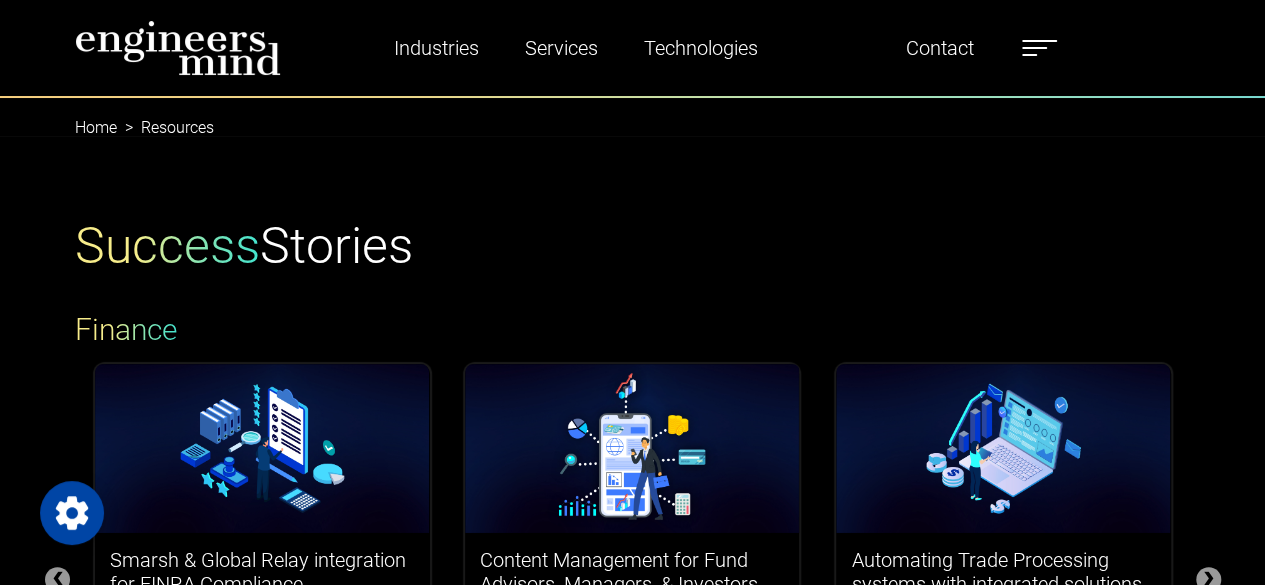 click at bounding box center [1461, 202] 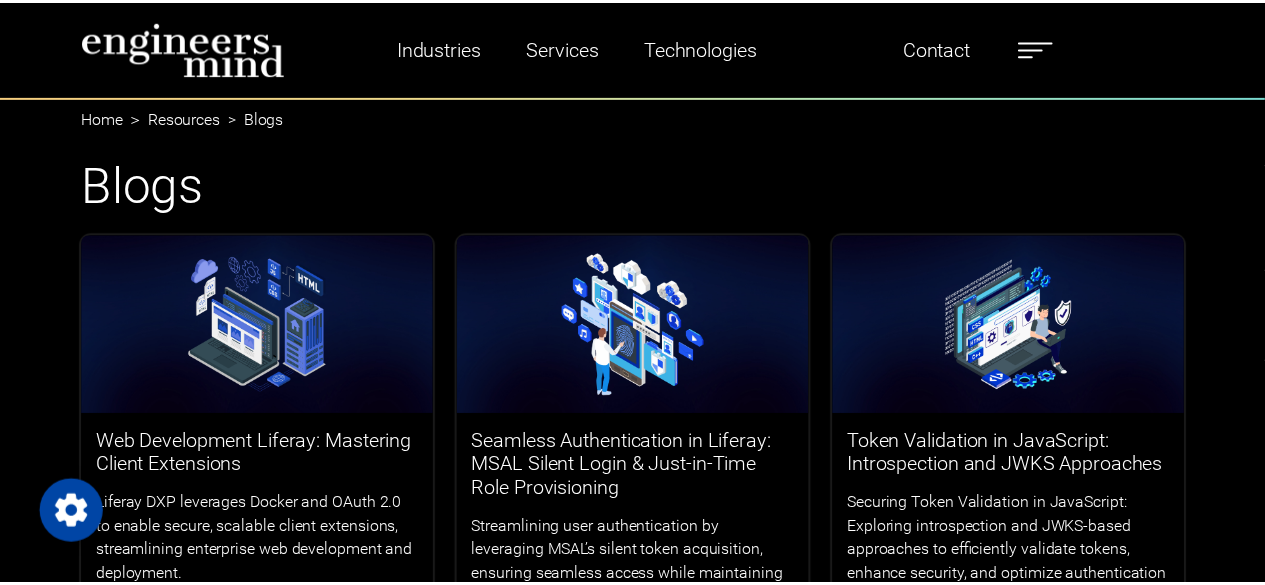 scroll, scrollTop: 0, scrollLeft: 0, axis: both 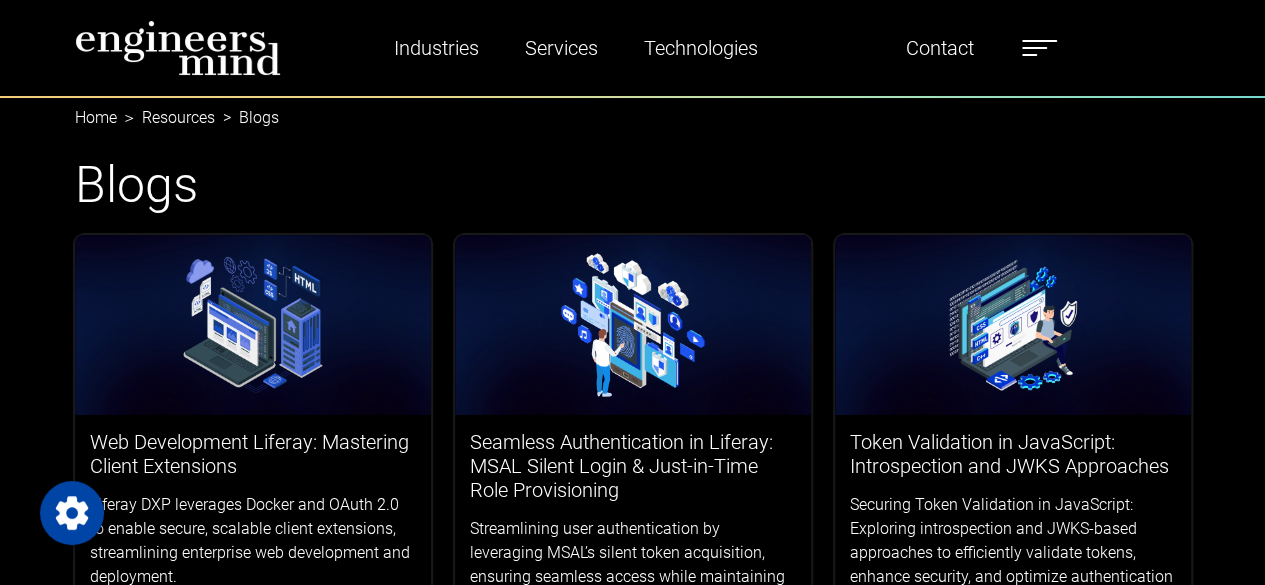 type on "*********" 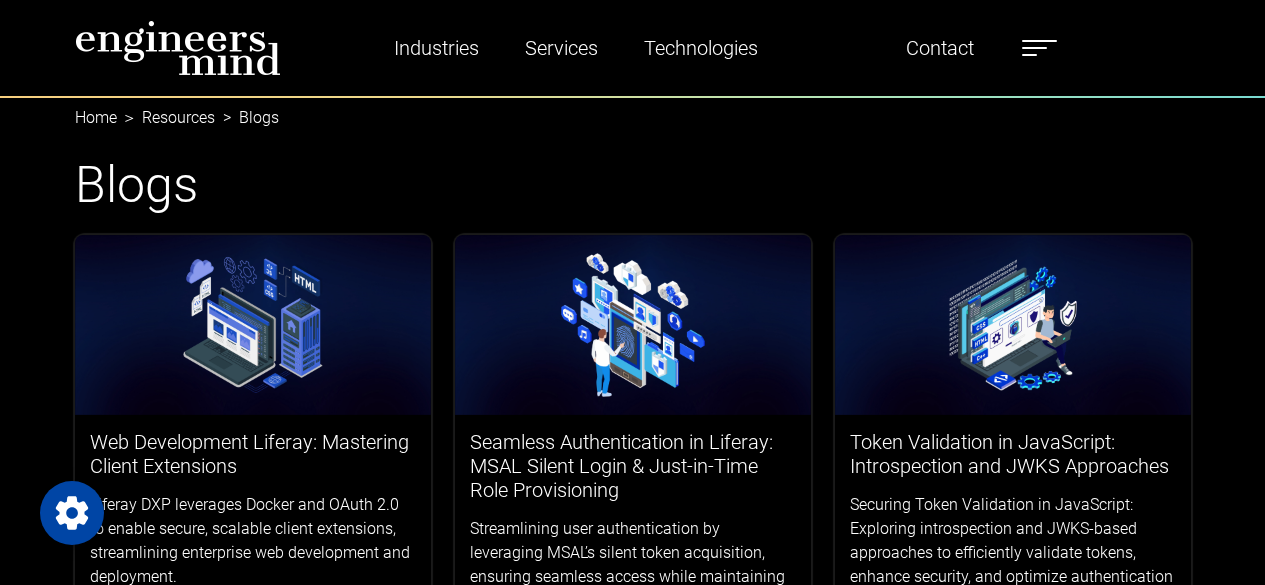 scroll, scrollTop: 0, scrollLeft: 0, axis: both 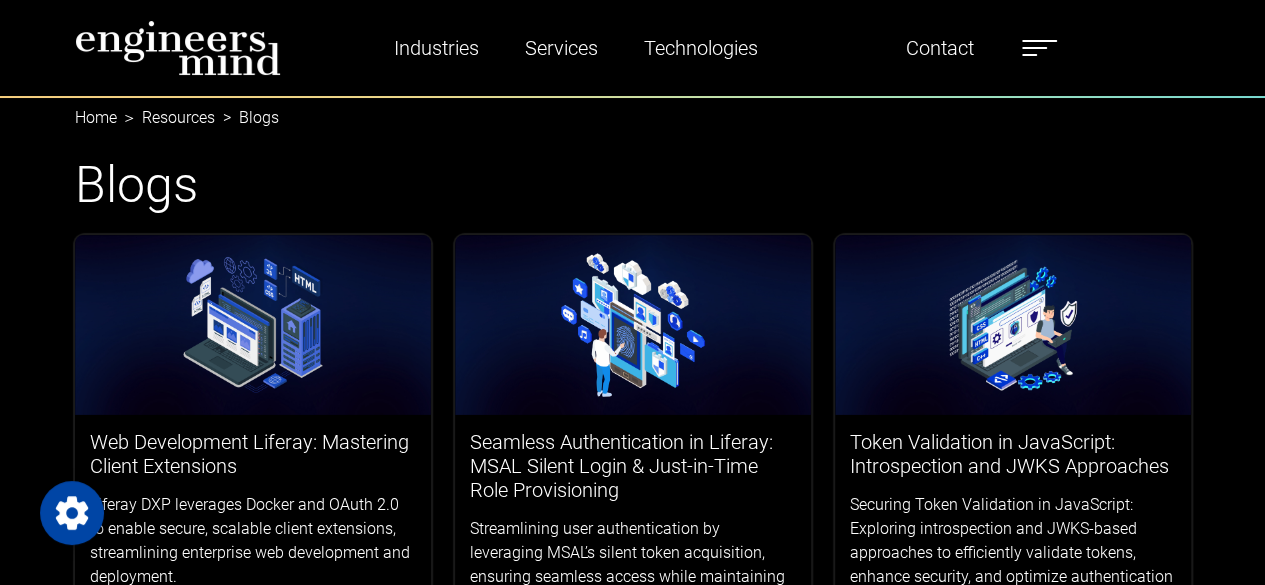 type on "*********" 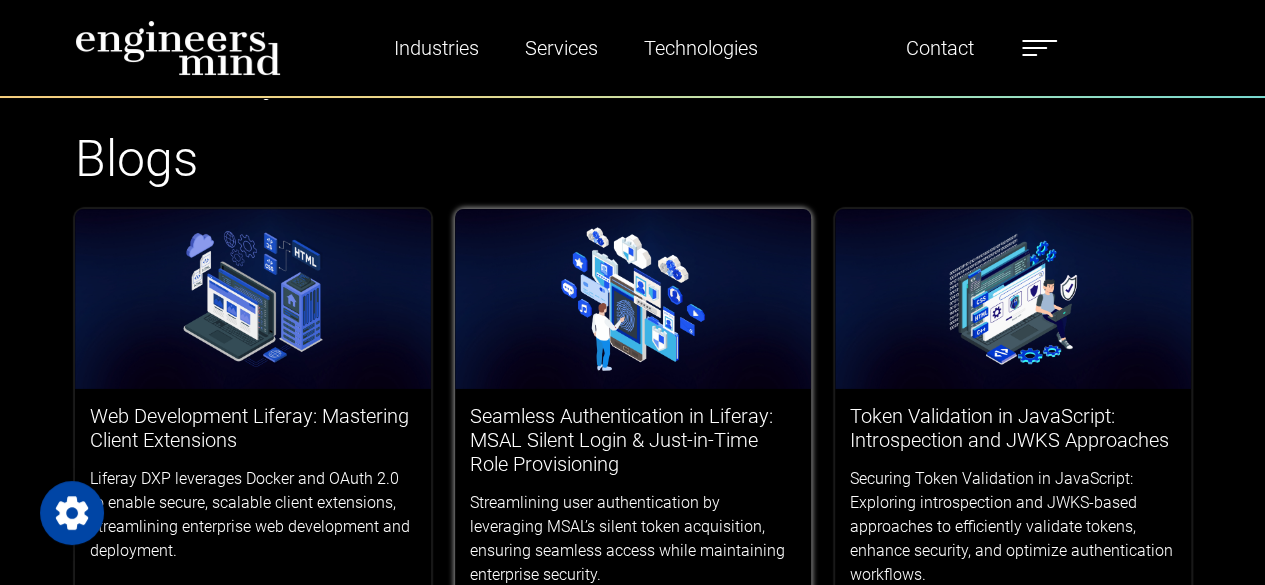 scroll, scrollTop: 100, scrollLeft: 0, axis: vertical 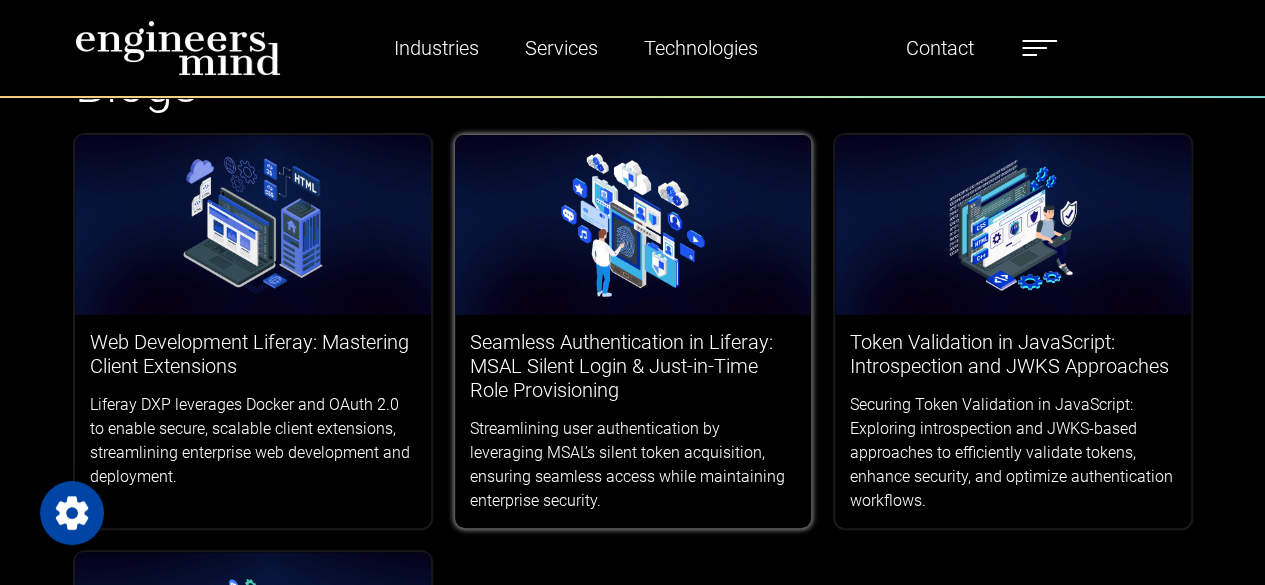 click on "Seamless Authentication in Liferay: MSAL Silent Login & Just-in-Time Role Provisioning" at bounding box center (633, 366) 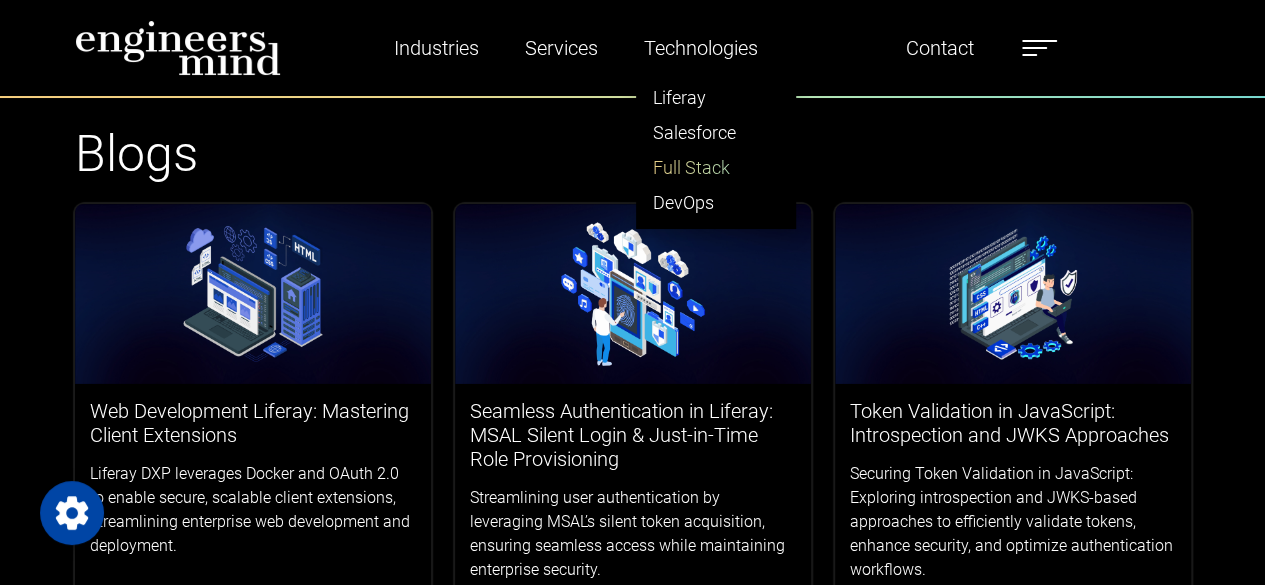 scroll, scrollTop: 0, scrollLeft: 0, axis: both 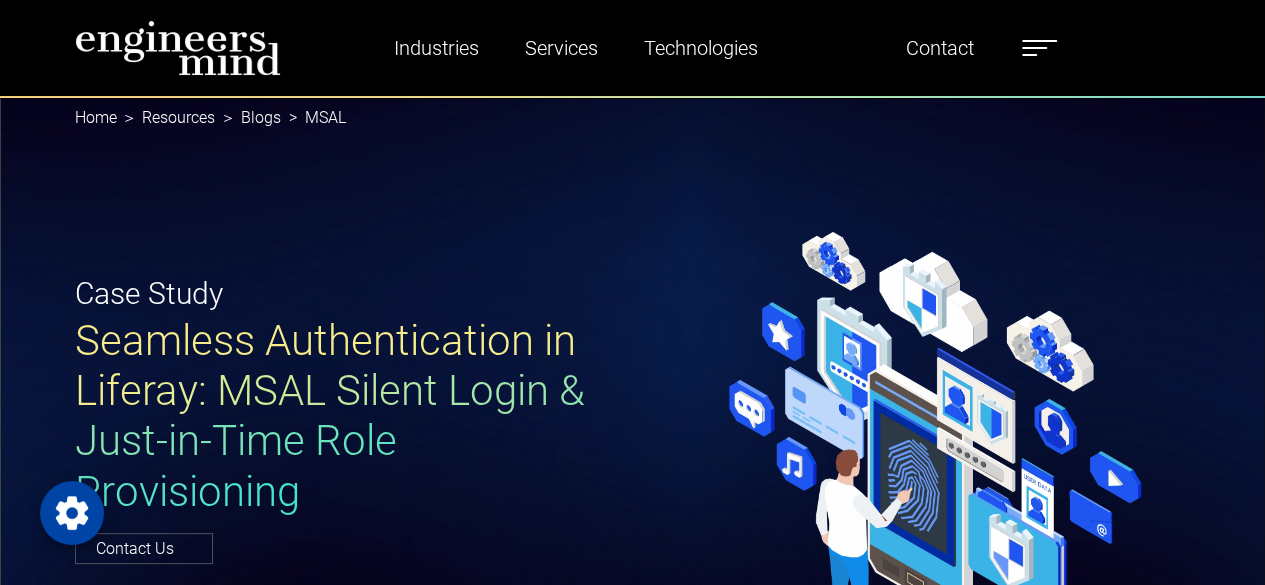 type on "*********" 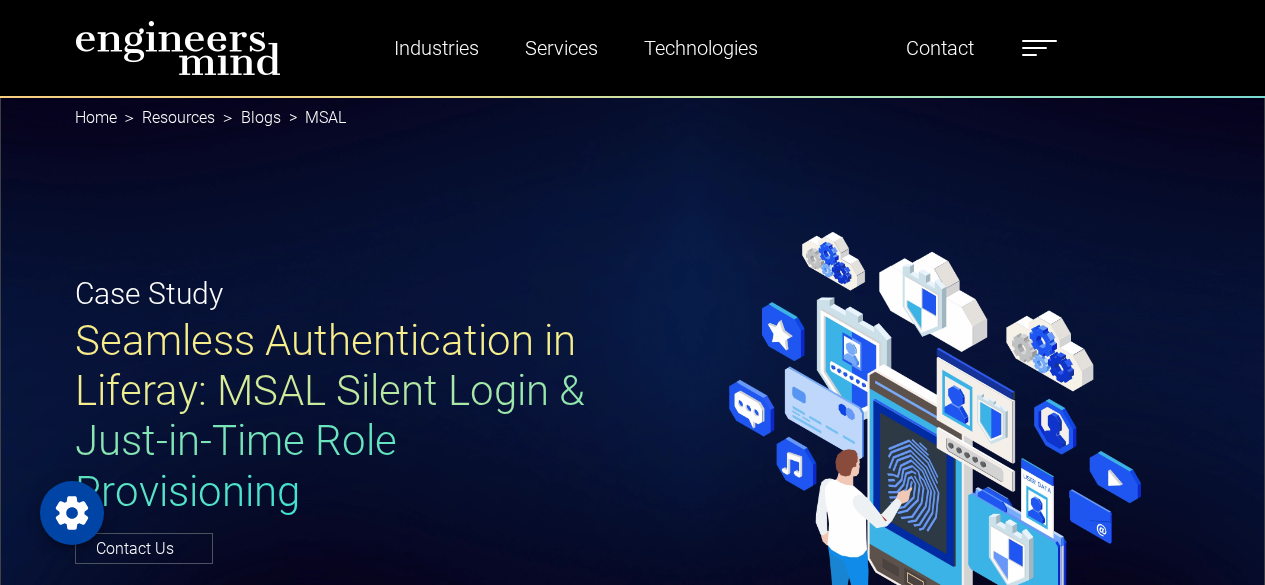 type on "*********" 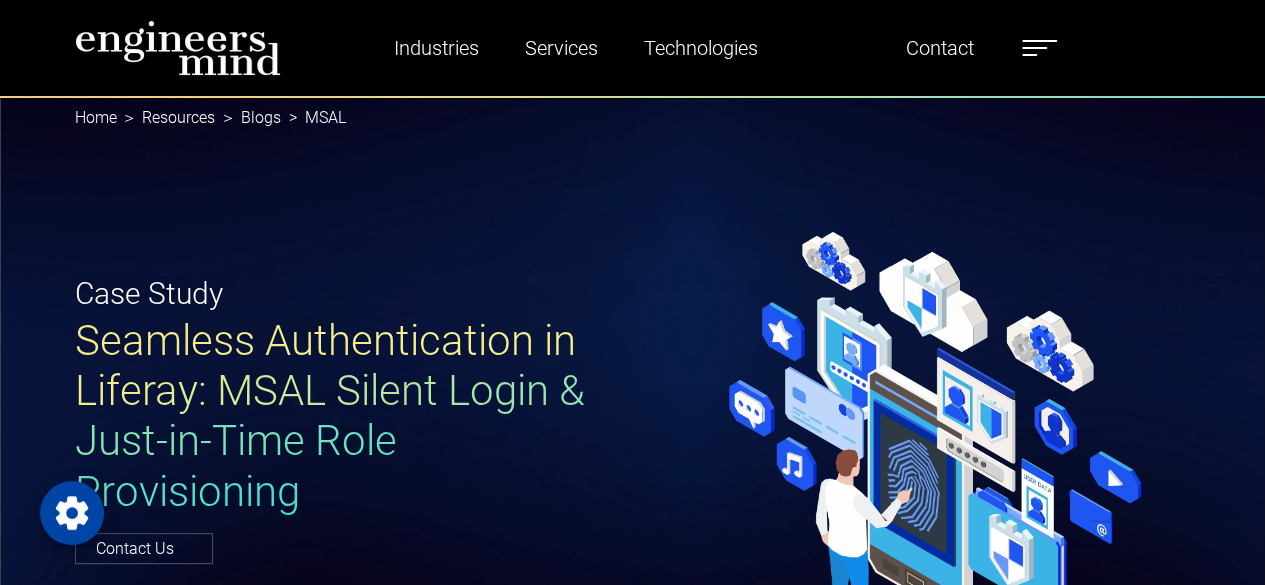 scroll, scrollTop: 0, scrollLeft: 0, axis: both 